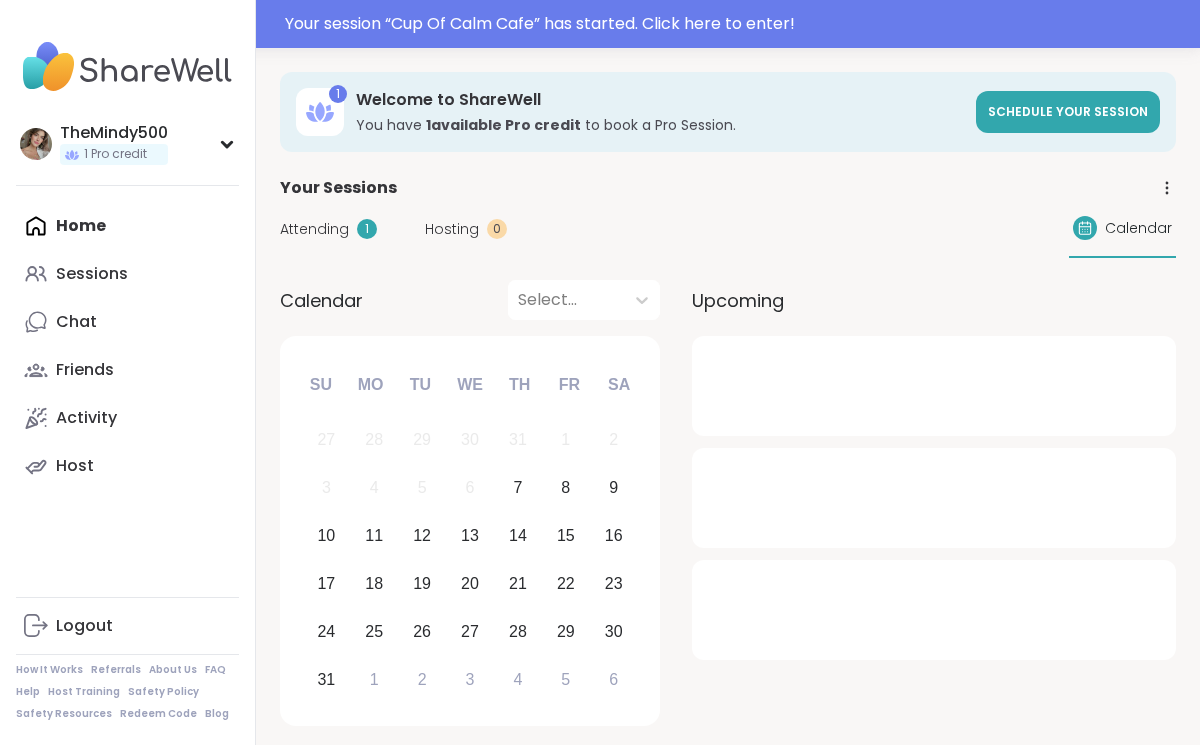 scroll, scrollTop: 0, scrollLeft: 0, axis: both 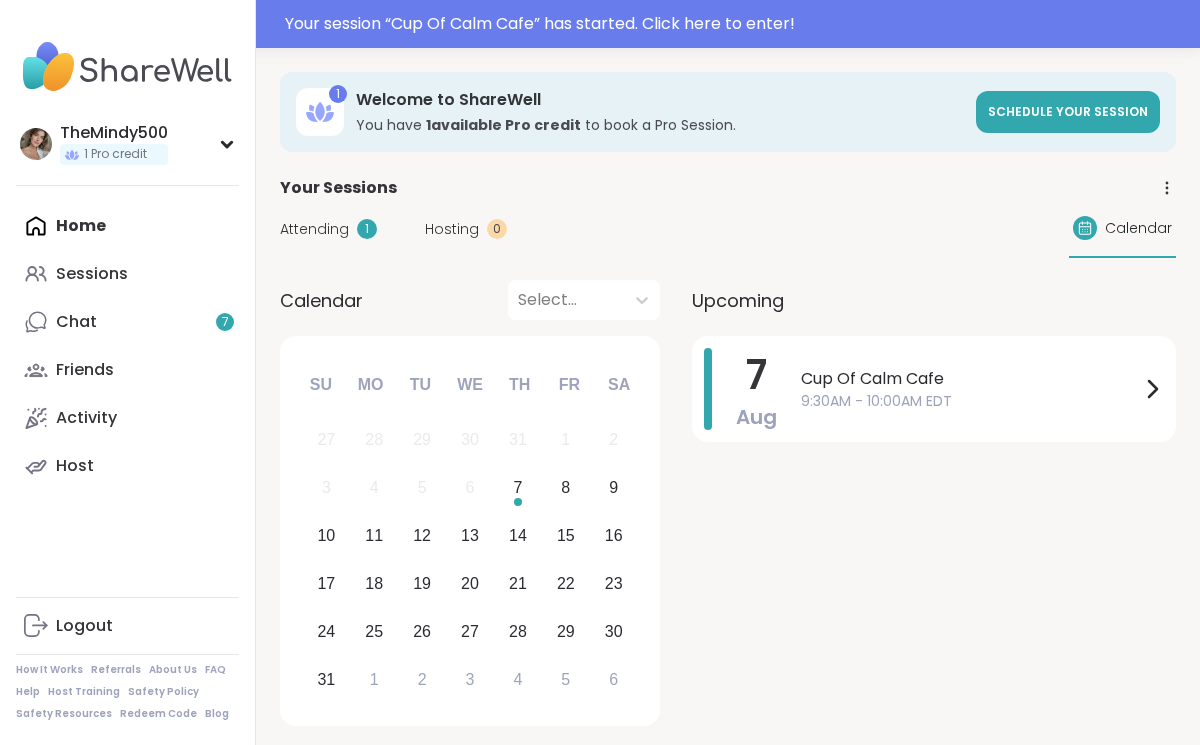click on "Attending" at bounding box center [314, 229] 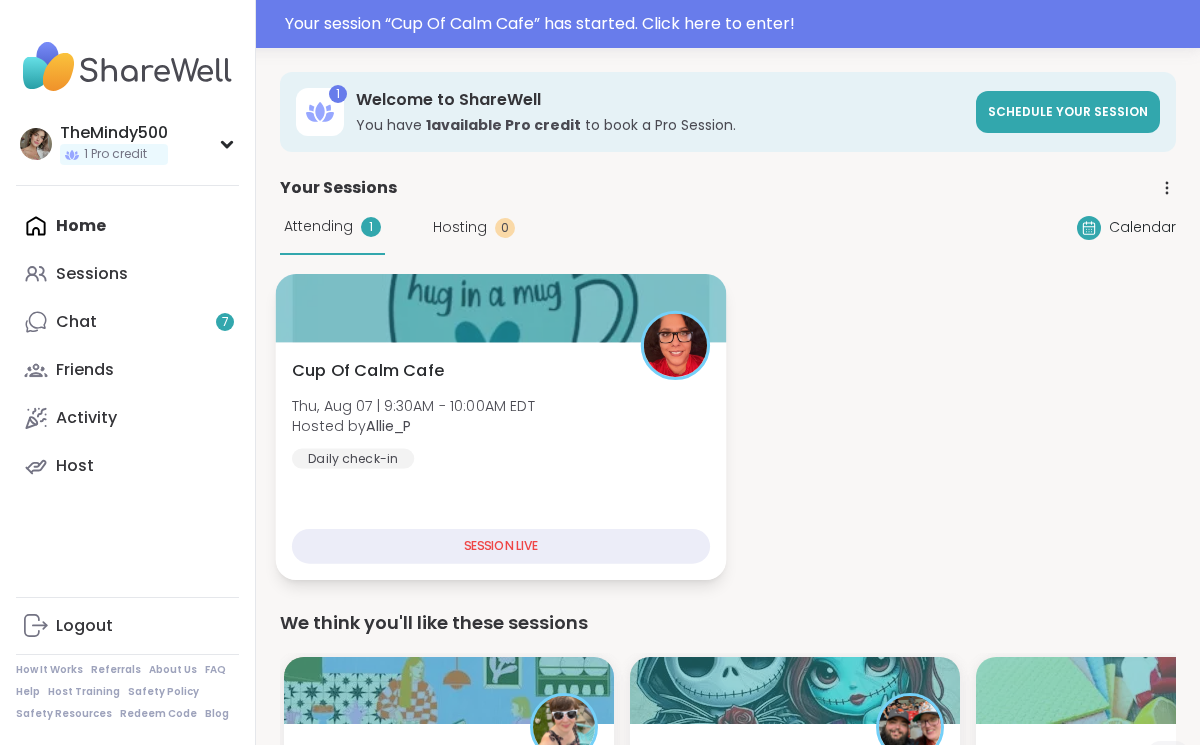 click on "Cup Of Calm Cafe [DAY], [MONTH] [DAY] | [TIME] - [TIME] [TIMEZONE] Hosted by [USERNAME] Daily check-in" at bounding box center [501, 414] 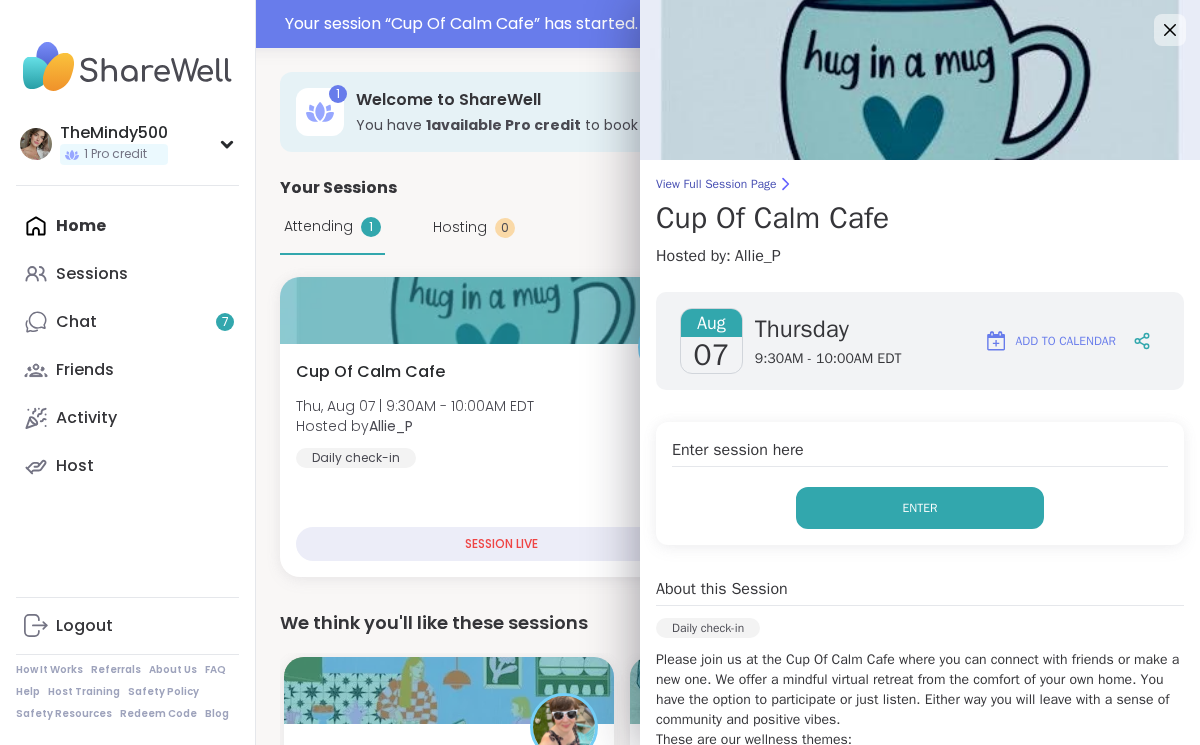 click on "Enter" at bounding box center (920, 508) 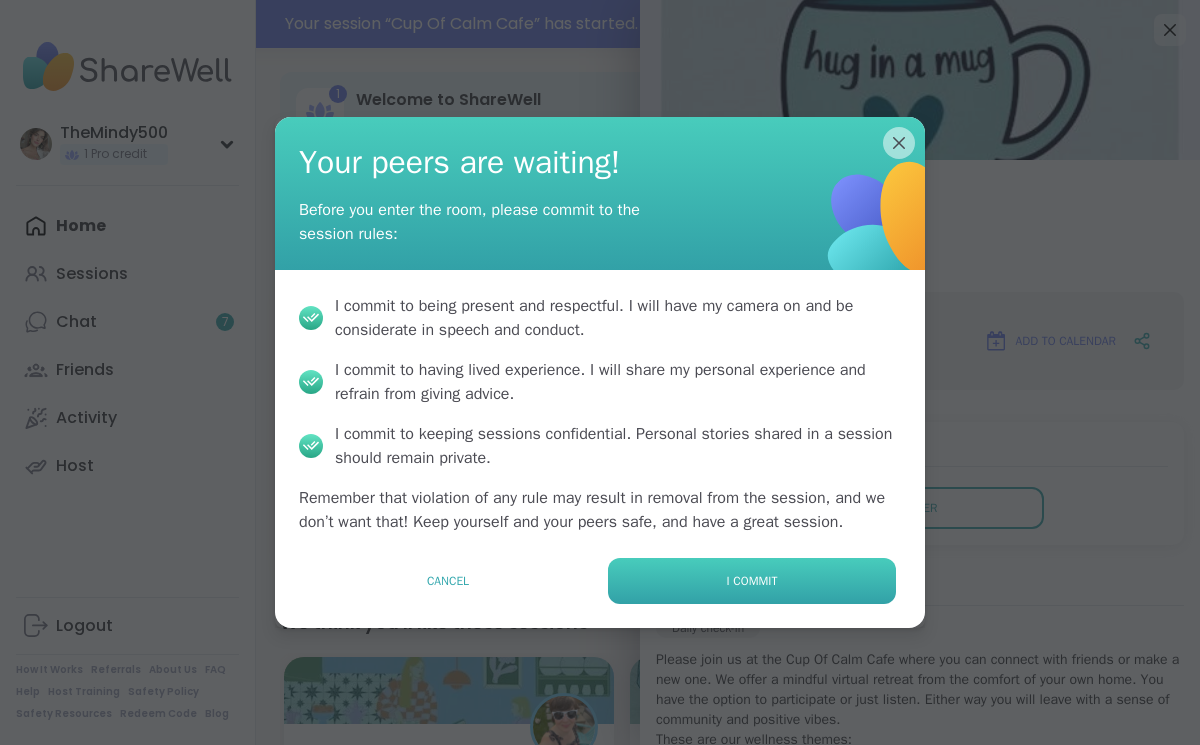 click on "I commit" at bounding box center [752, 581] 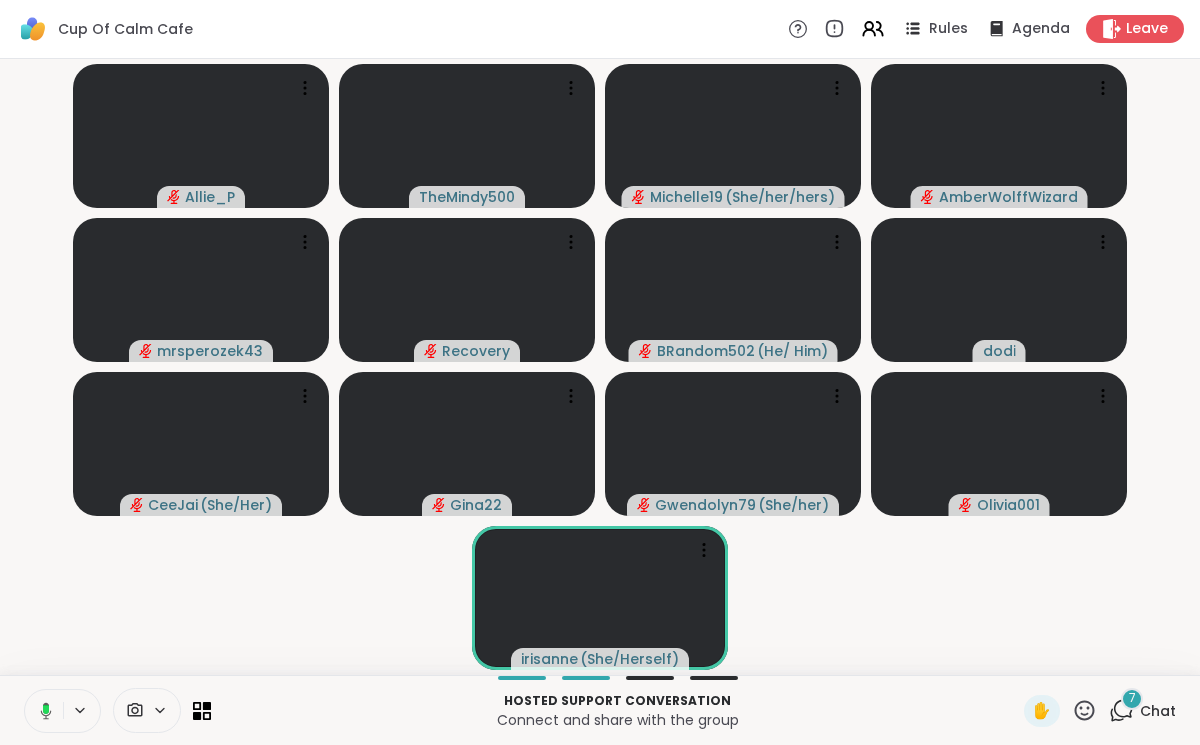 click at bounding box center (42, 711) 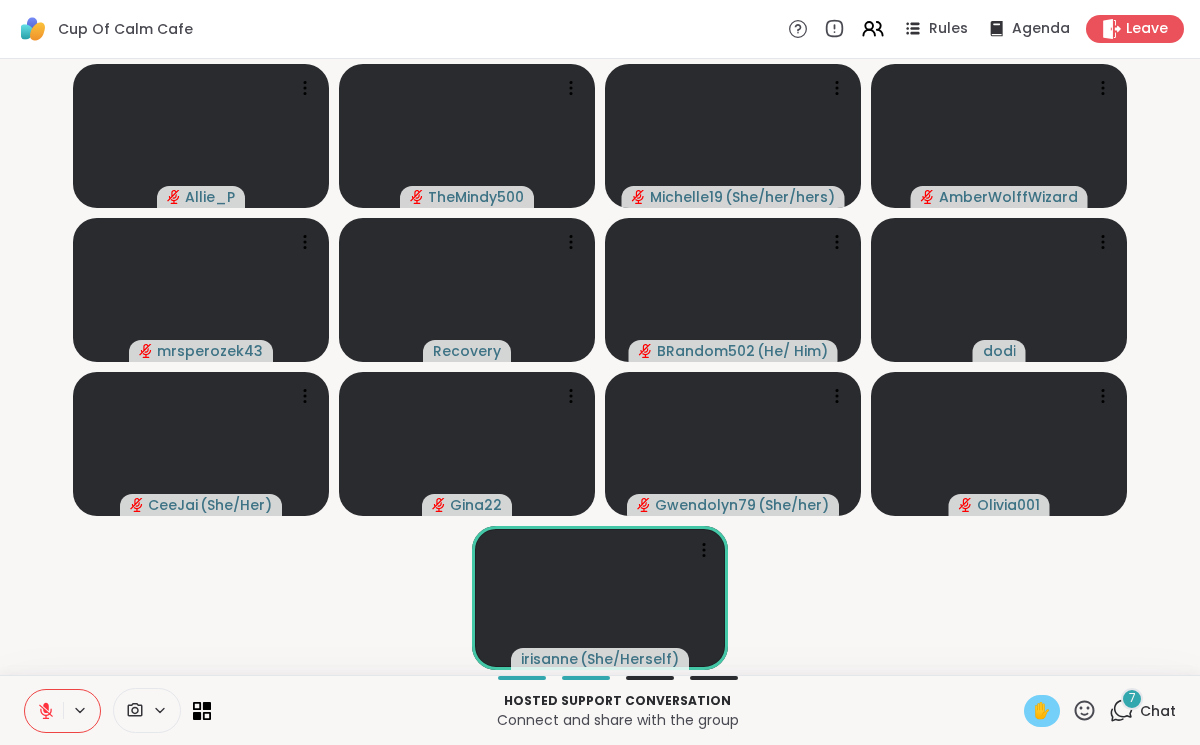 click on "✋" at bounding box center (1042, 711) 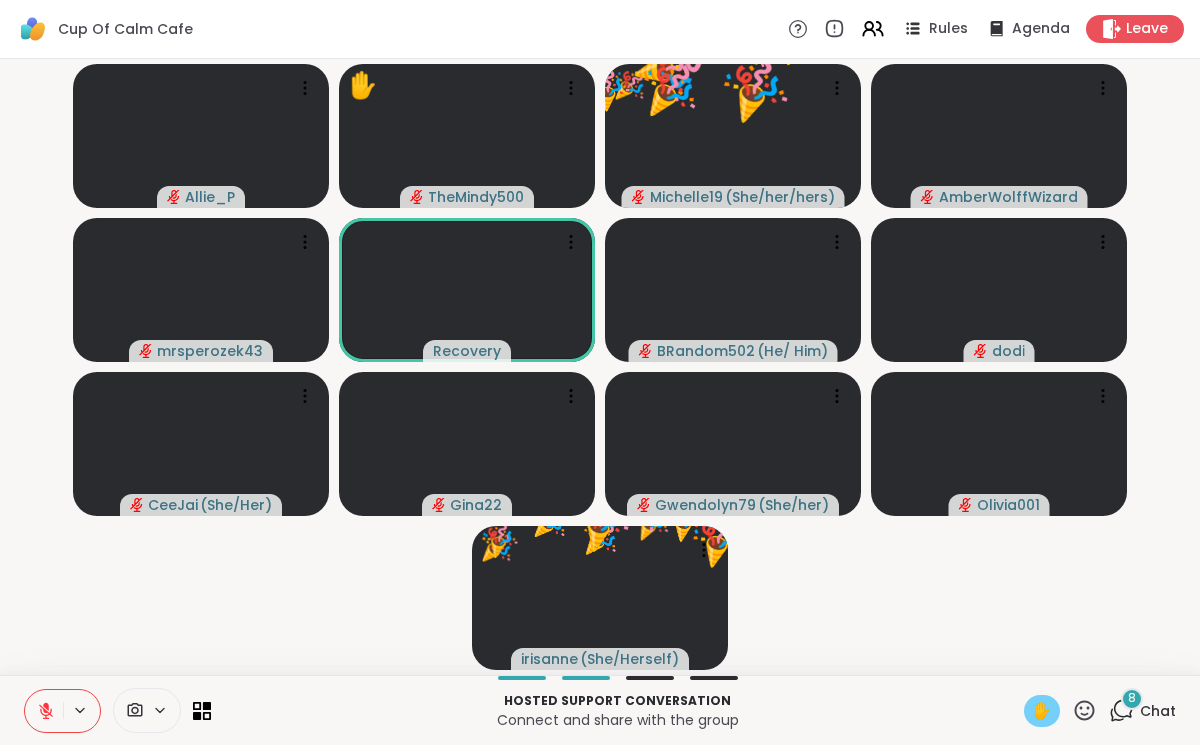 click on "Chat" at bounding box center [1158, 711] 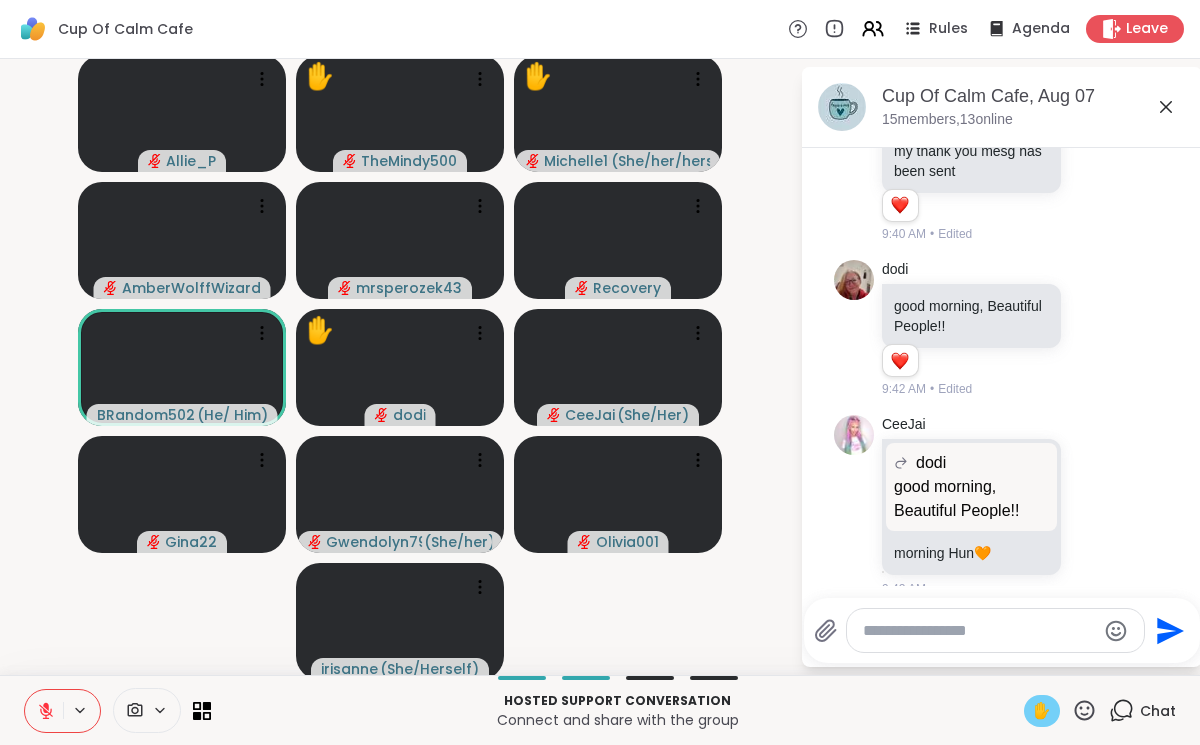 scroll, scrollTop: 2233, scrollLeft: 0, axis: vertical 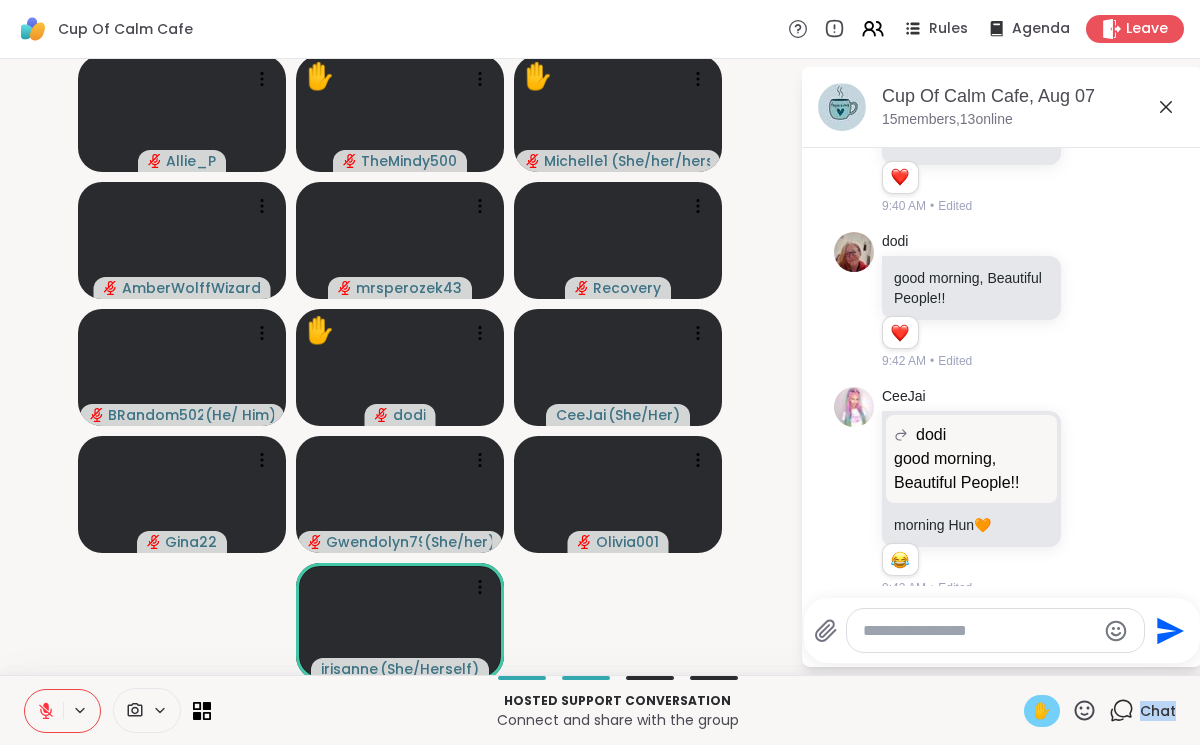 drag, startPoint x: 1152, startPoint y: 704, endPoint x: 1144, endPoint y: 693, distance: 13.601471 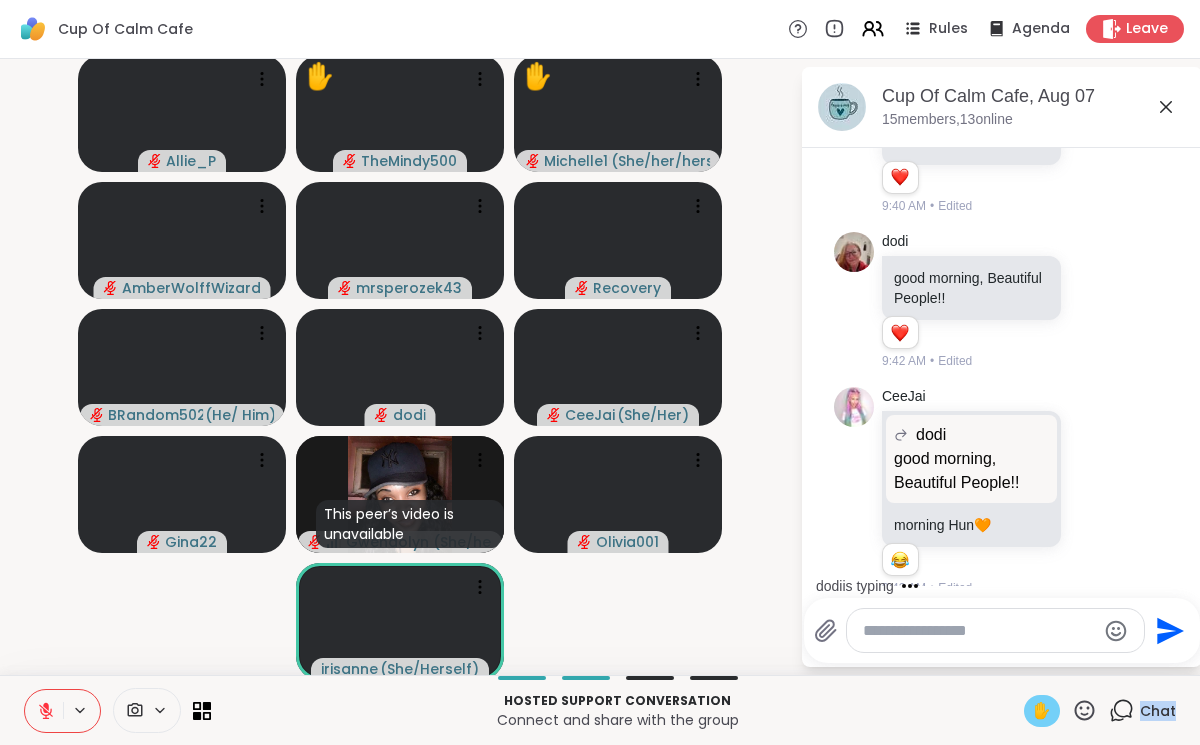 click at bounding box center (44, 711) 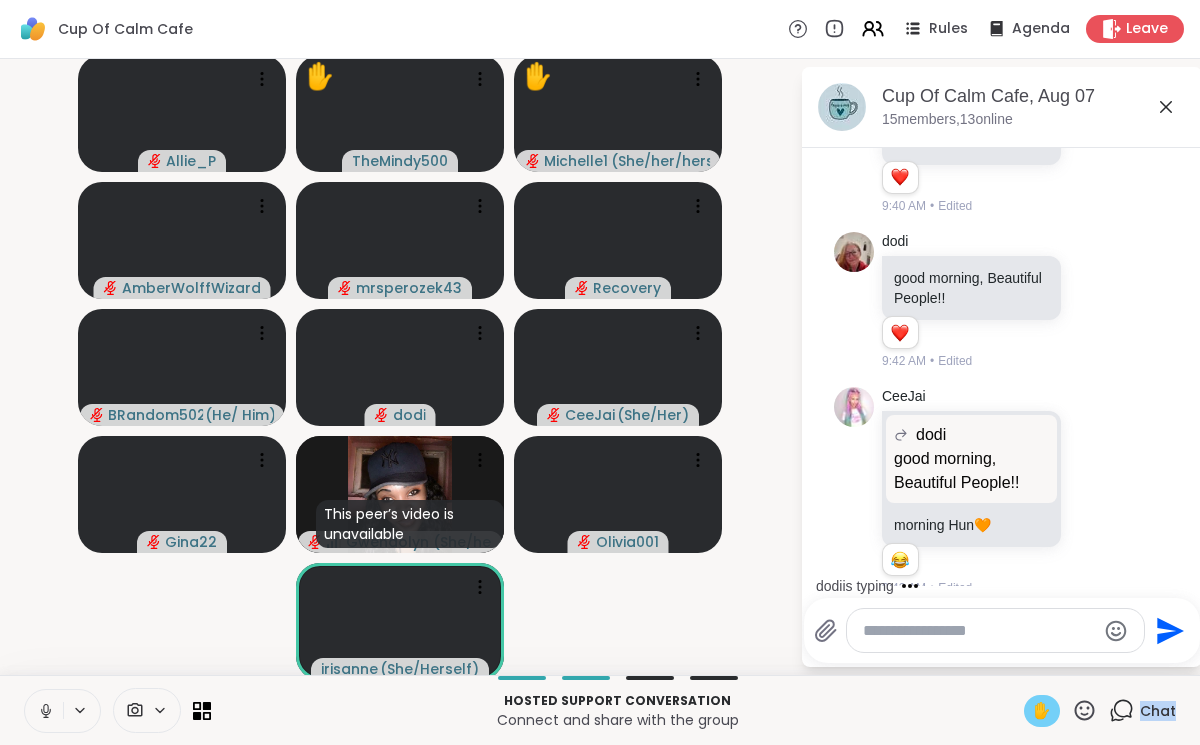 click at bounding box center (44, 711) 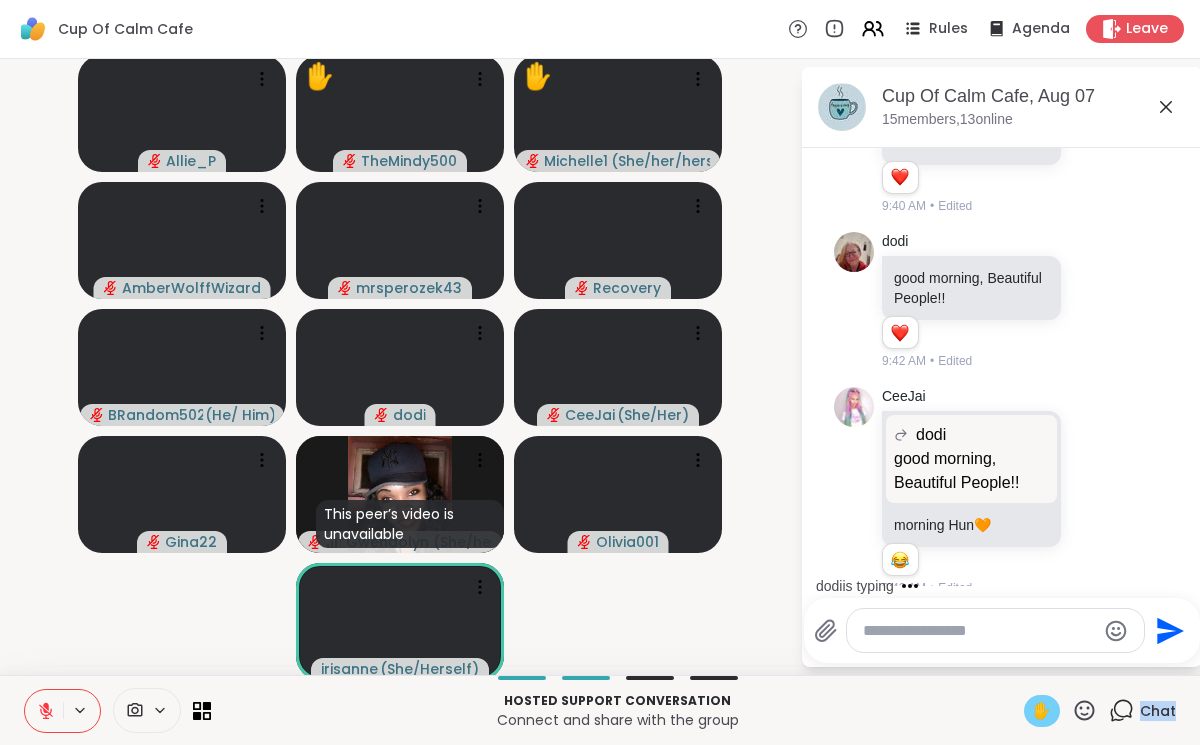 click 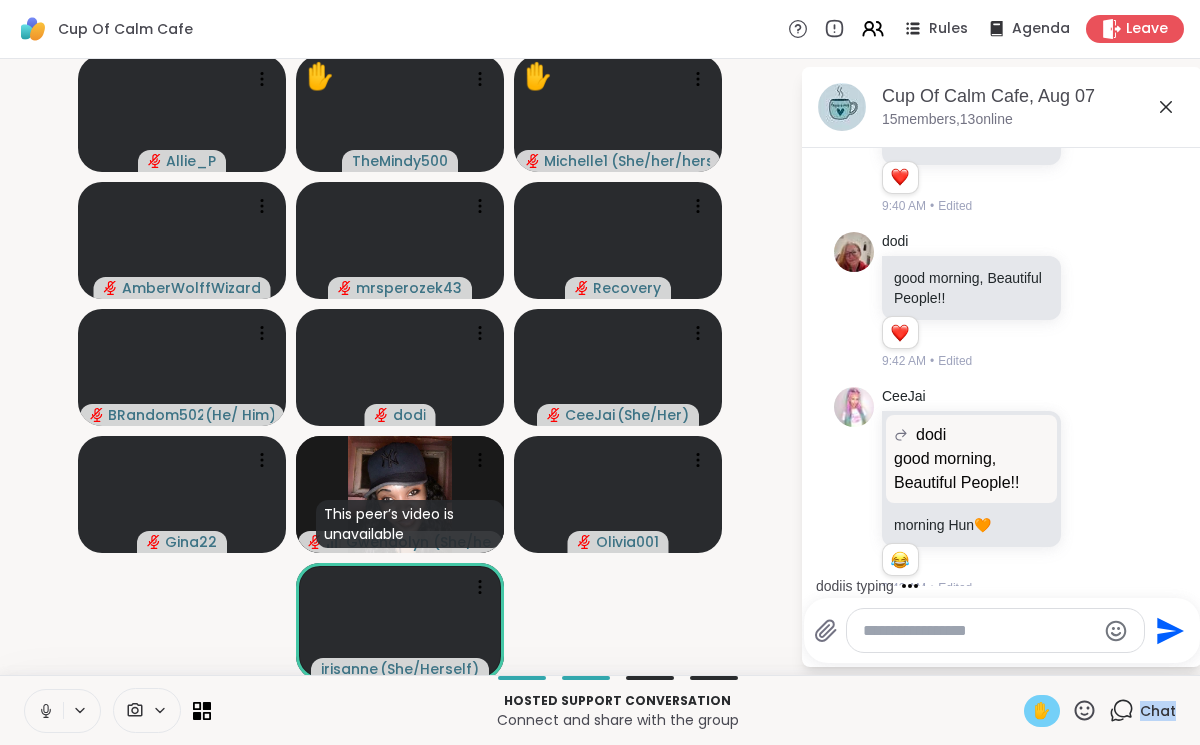 click 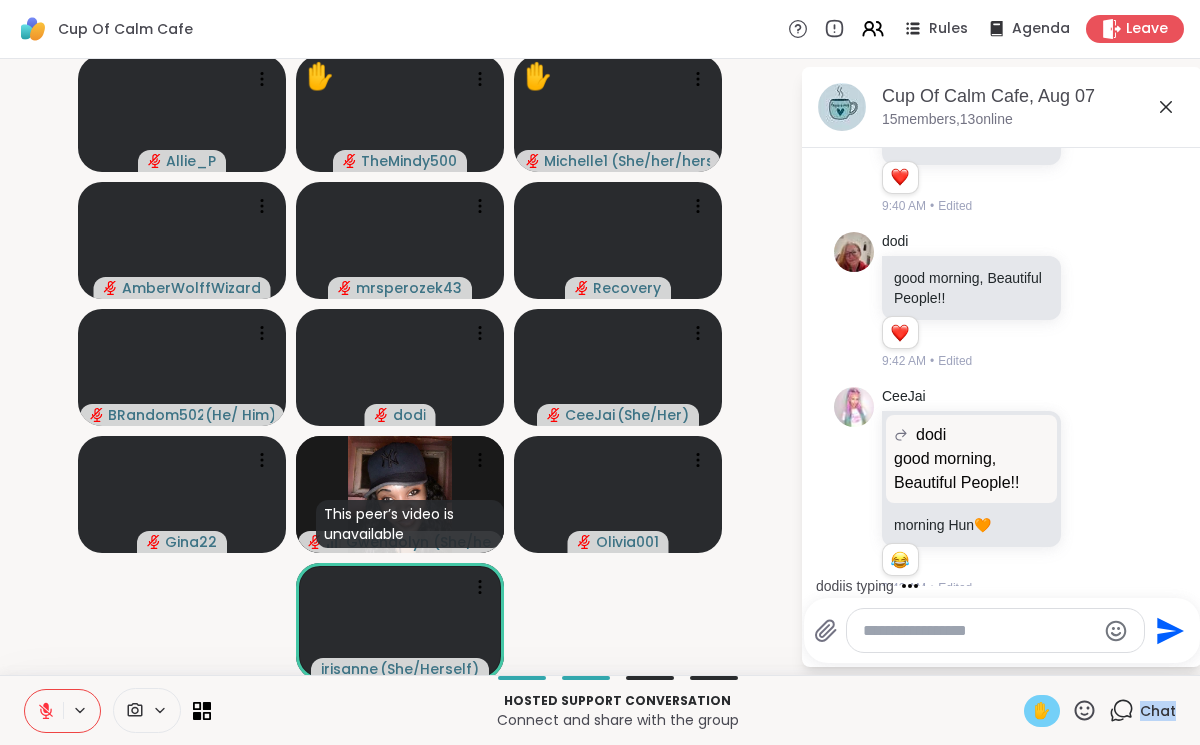 click 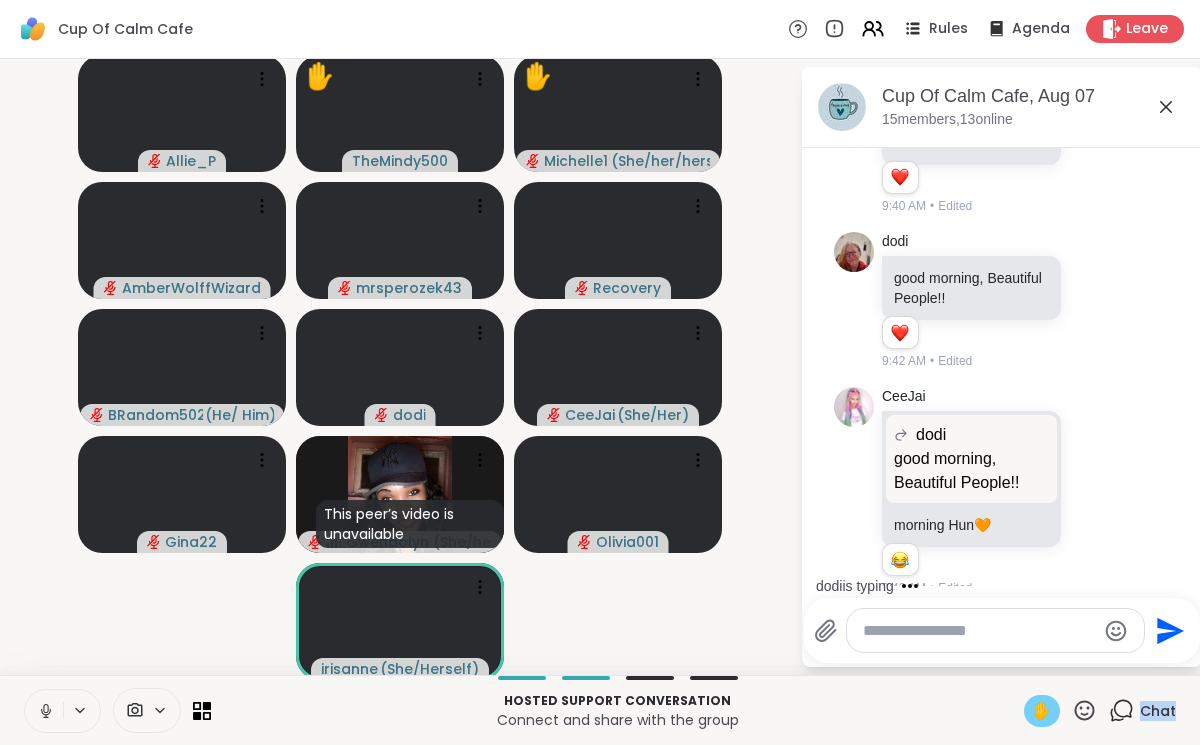 click 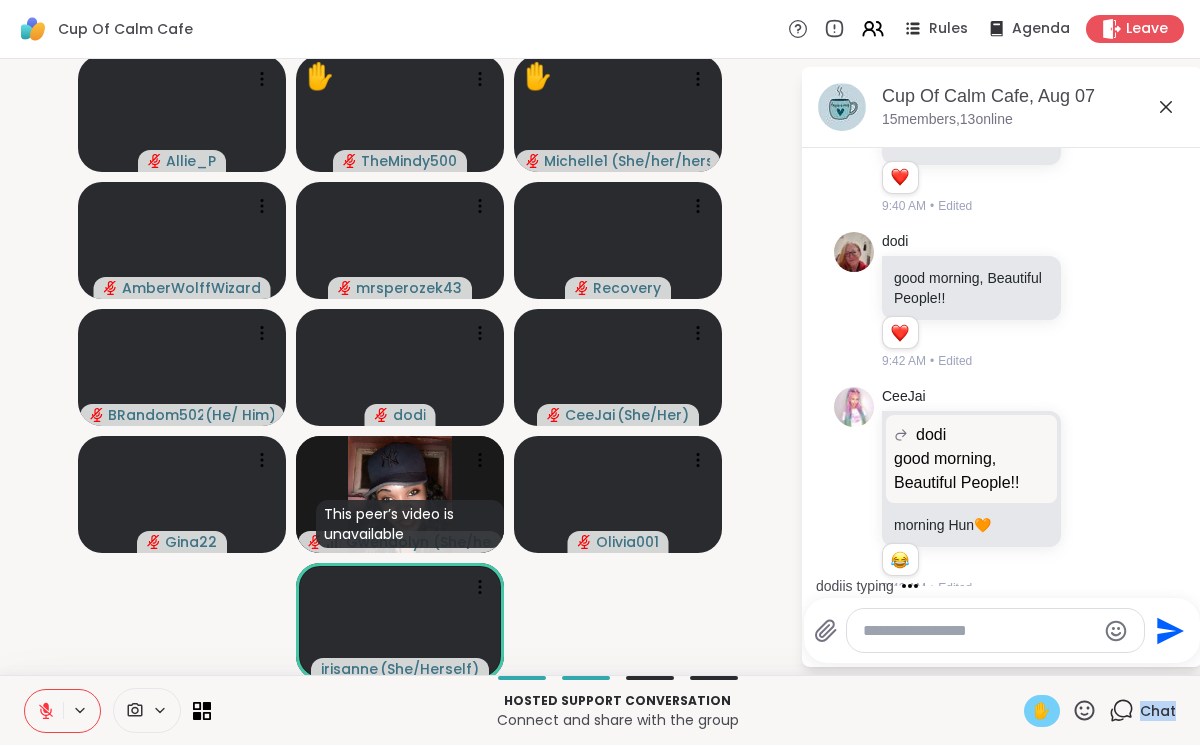 click 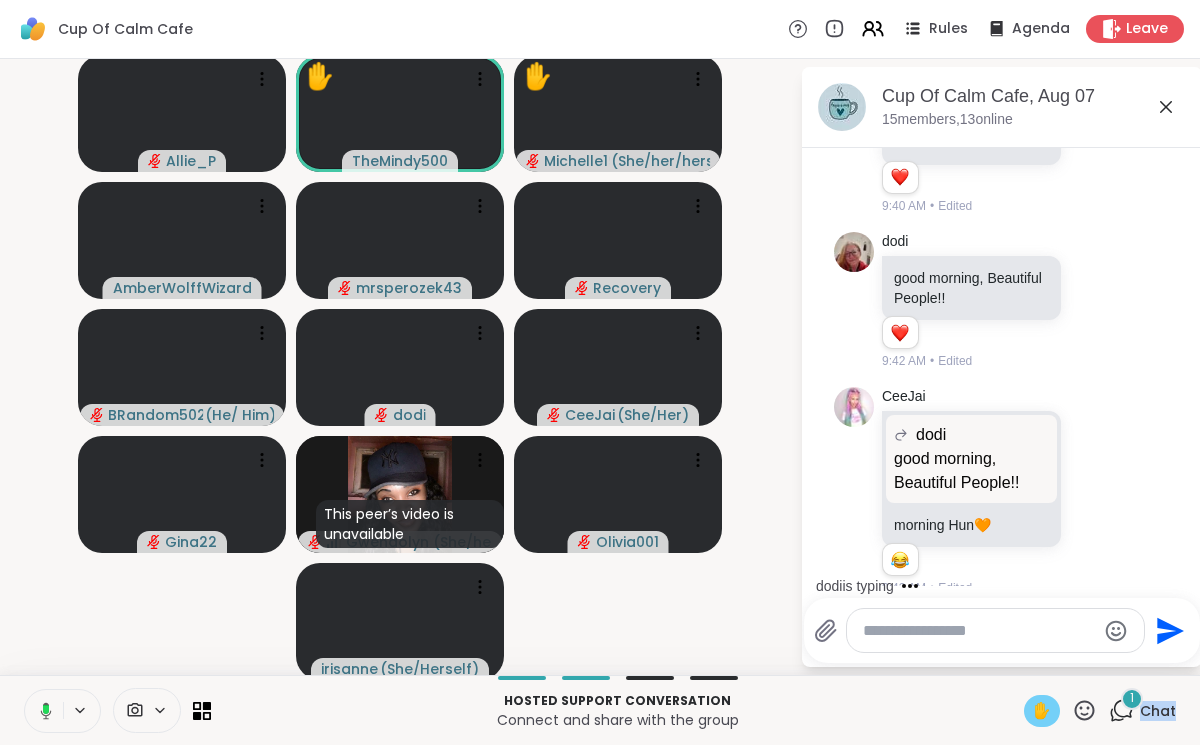 scroll, scrollTop: 2460, scrollLeft: 0, axis: vertical 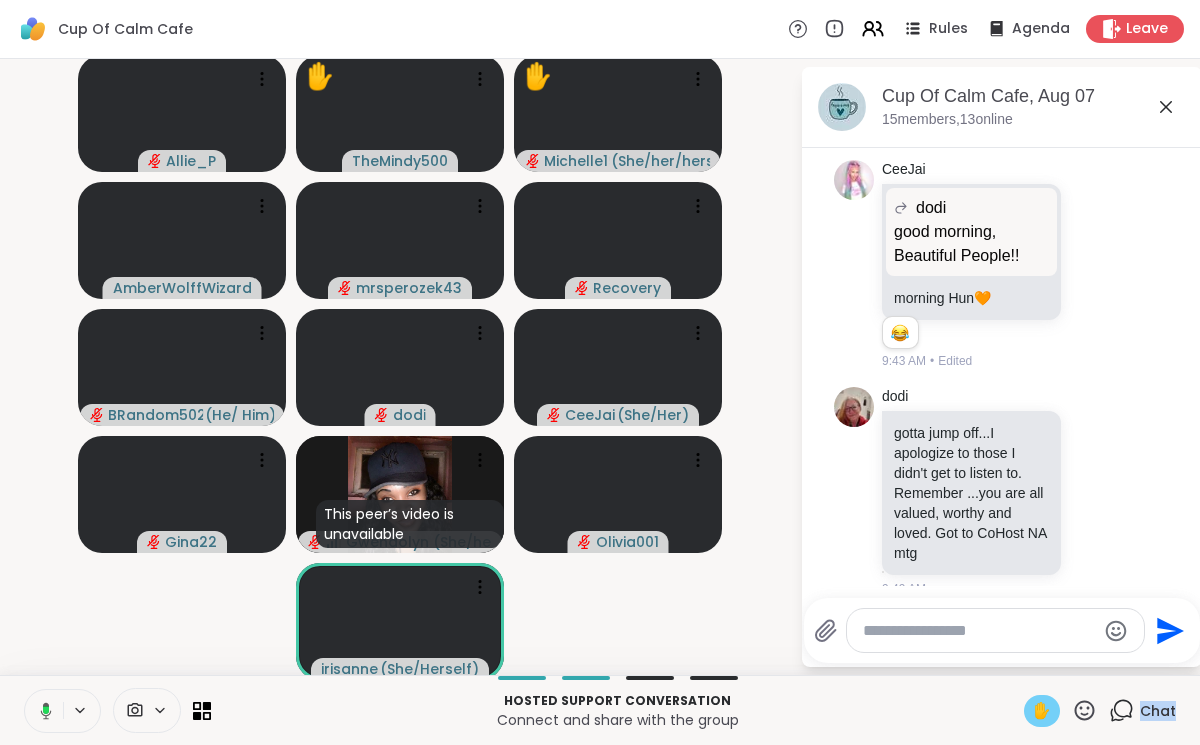 click 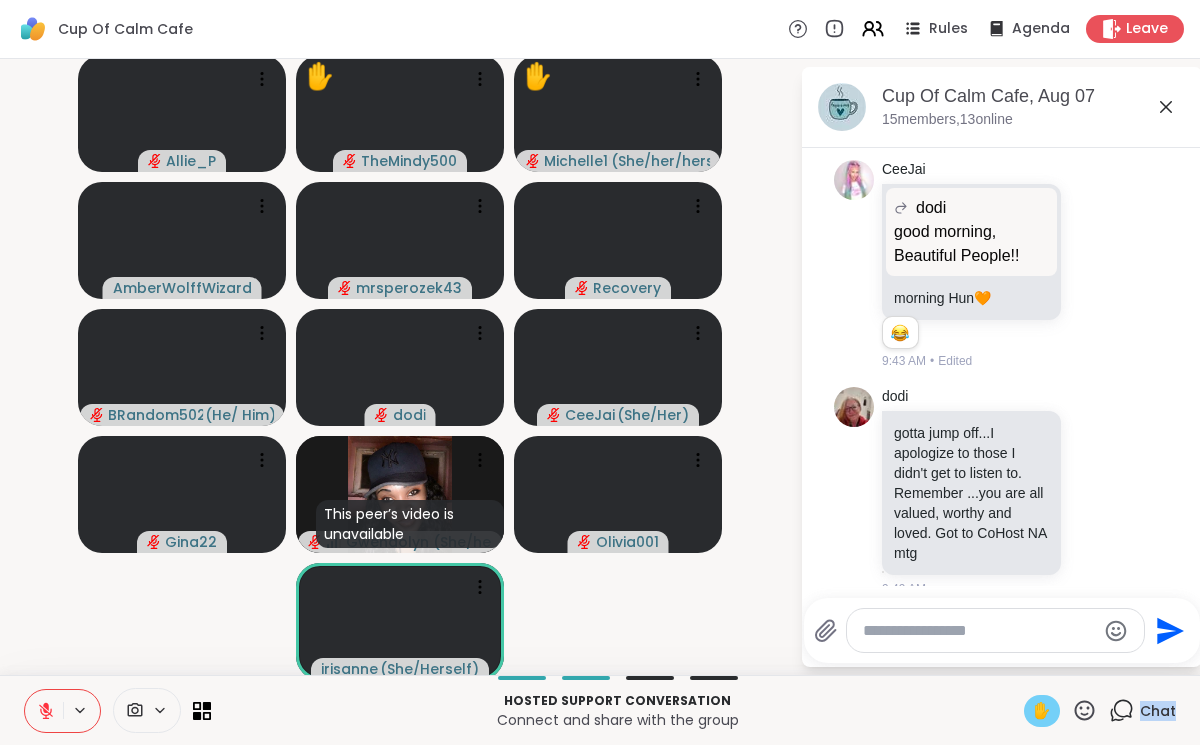 click 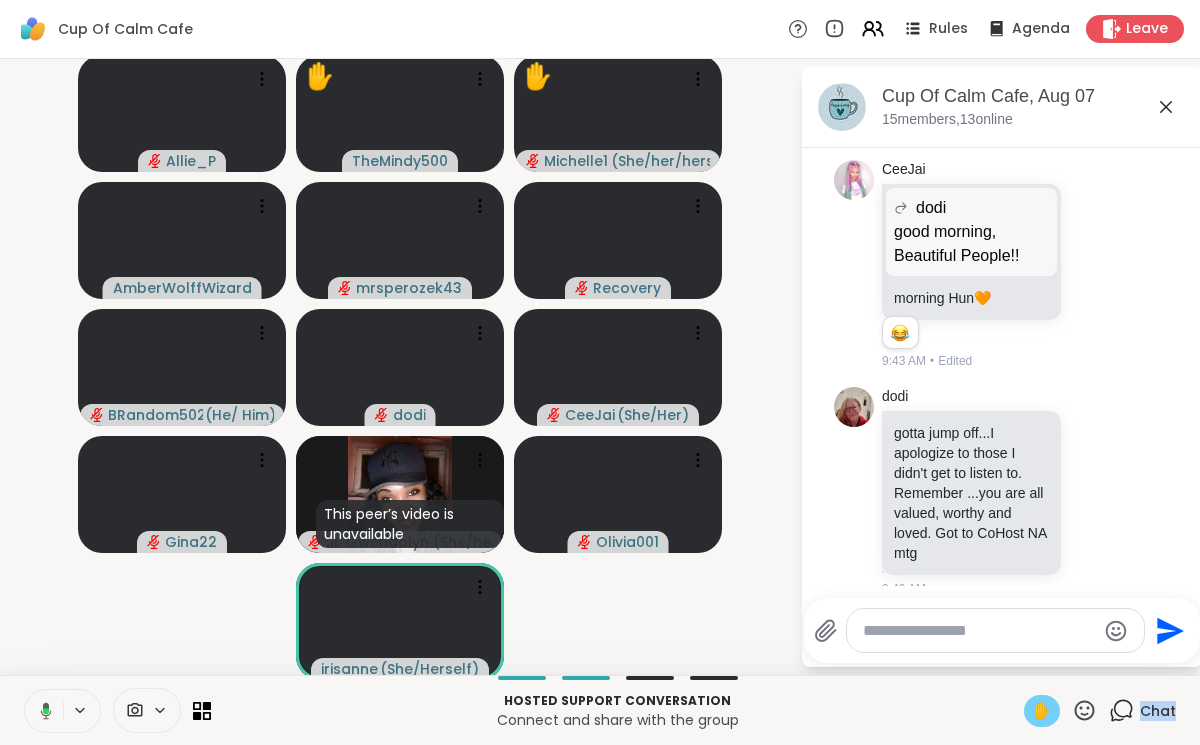 click 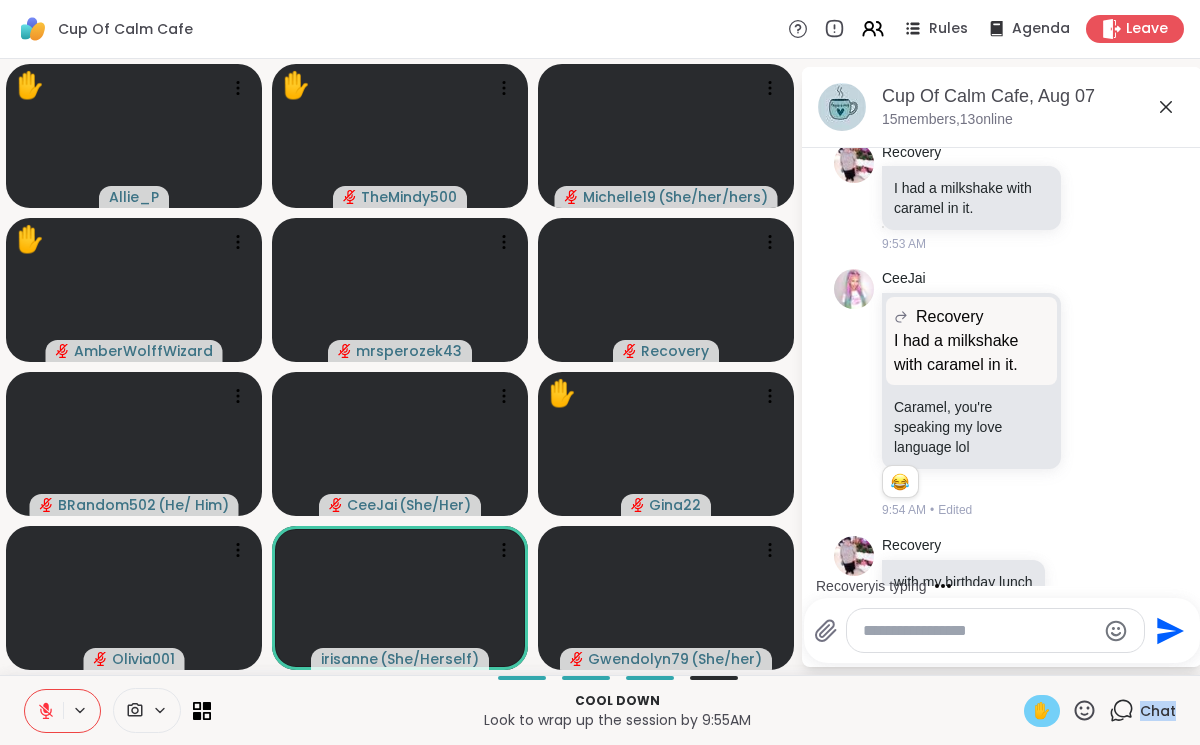 scroll, scrollTop: 3096, scrollLeft: 0, axis: vertical 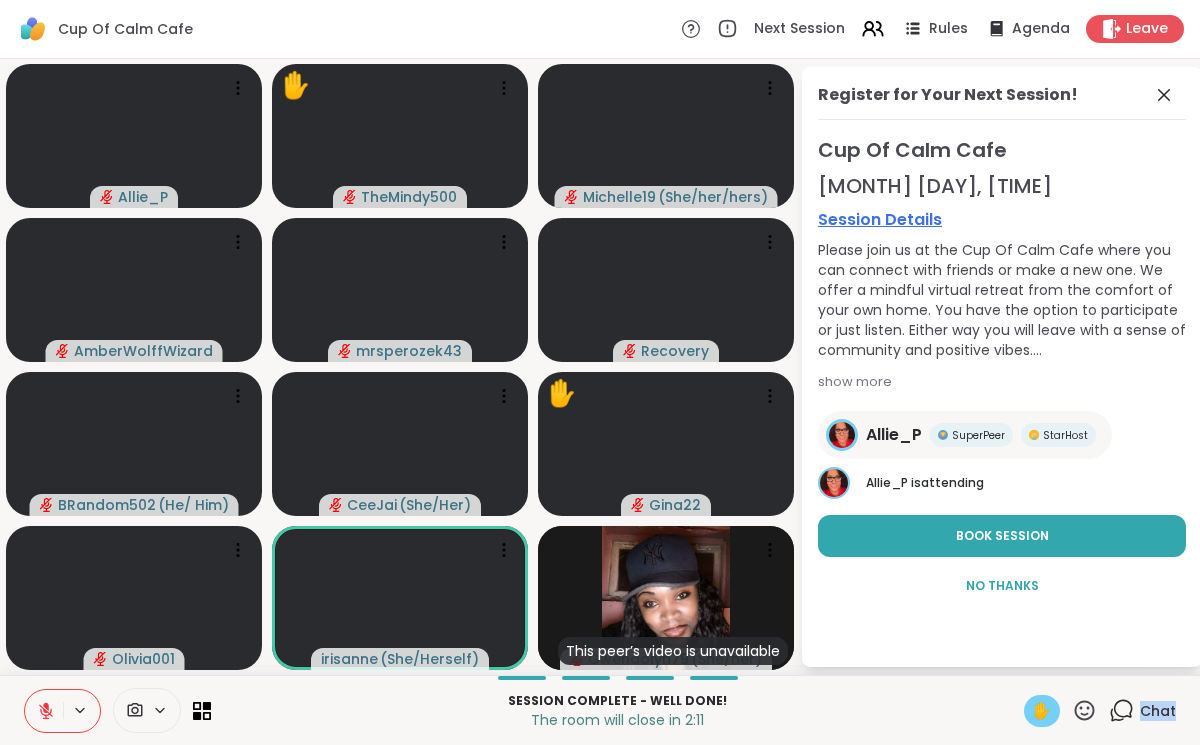 click 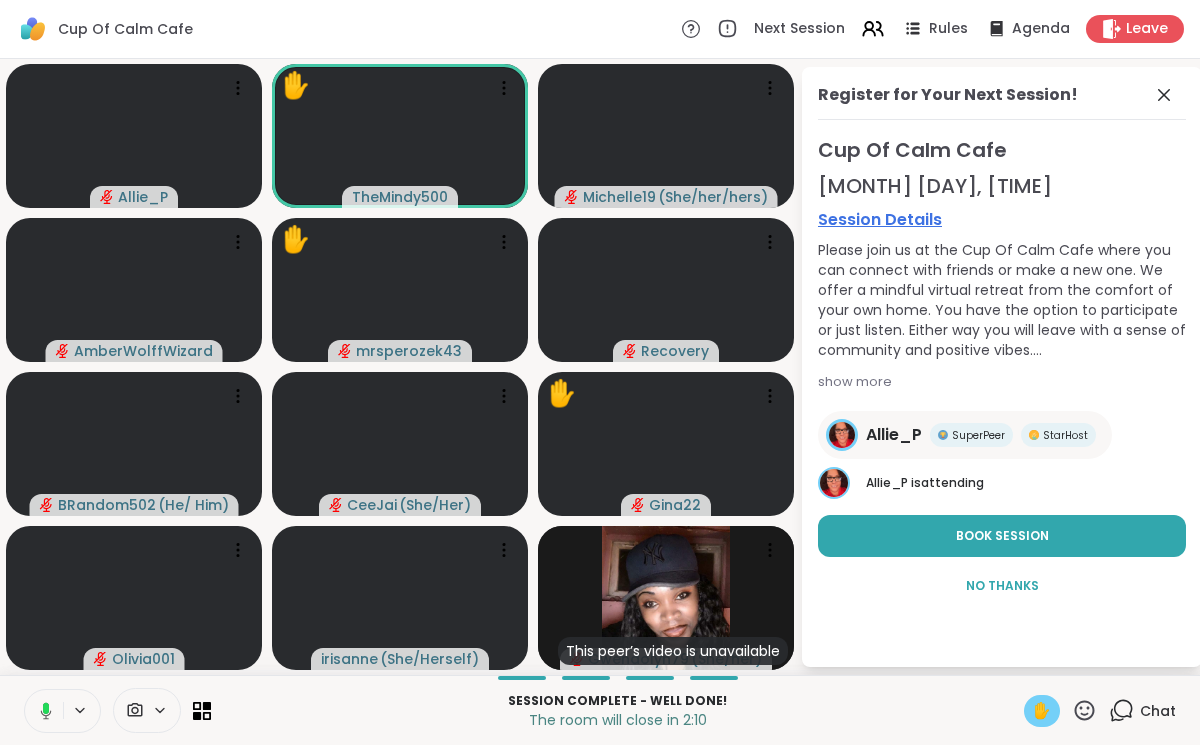 click on "✋" at bounding box center [1042, 711] 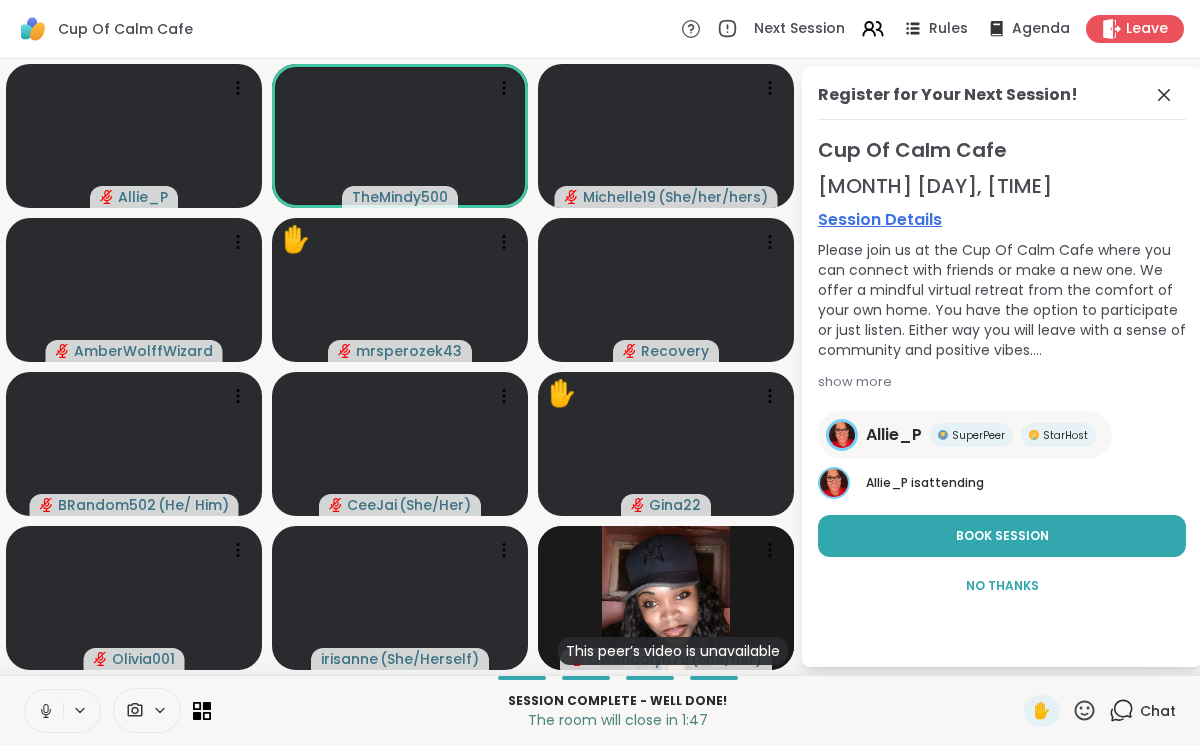 click 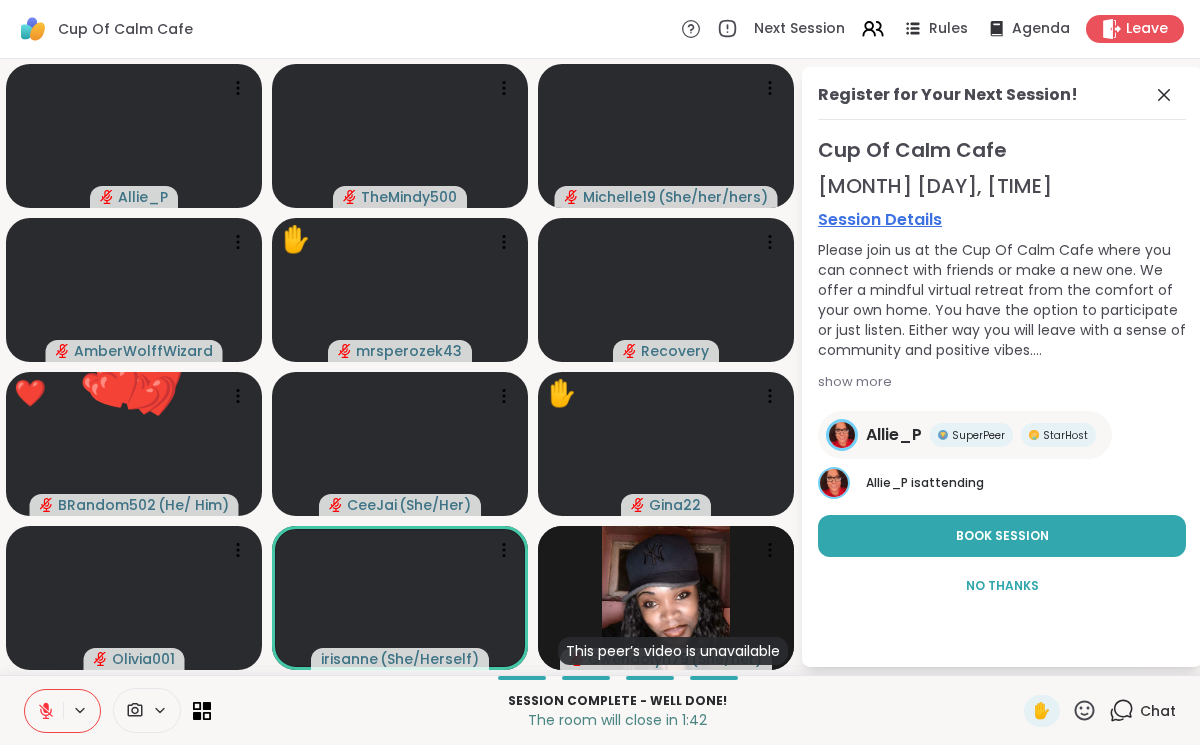 click 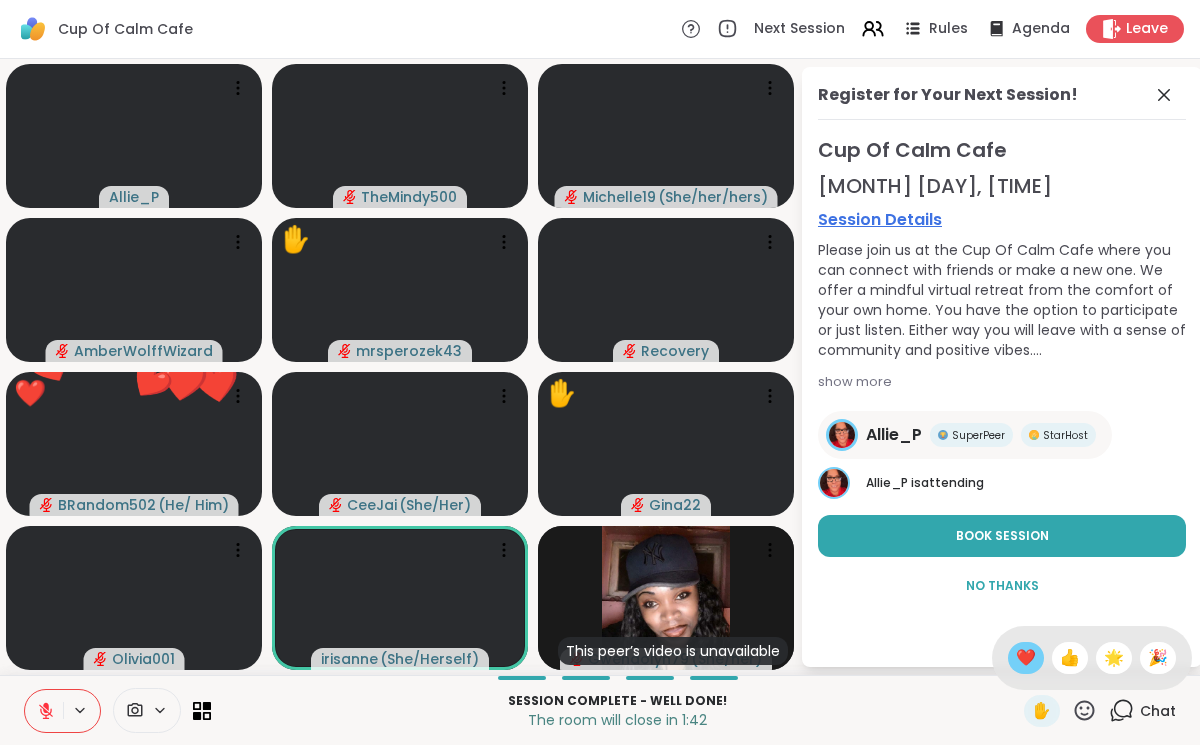 click on "❤️" at bounding box center (1026, 658) 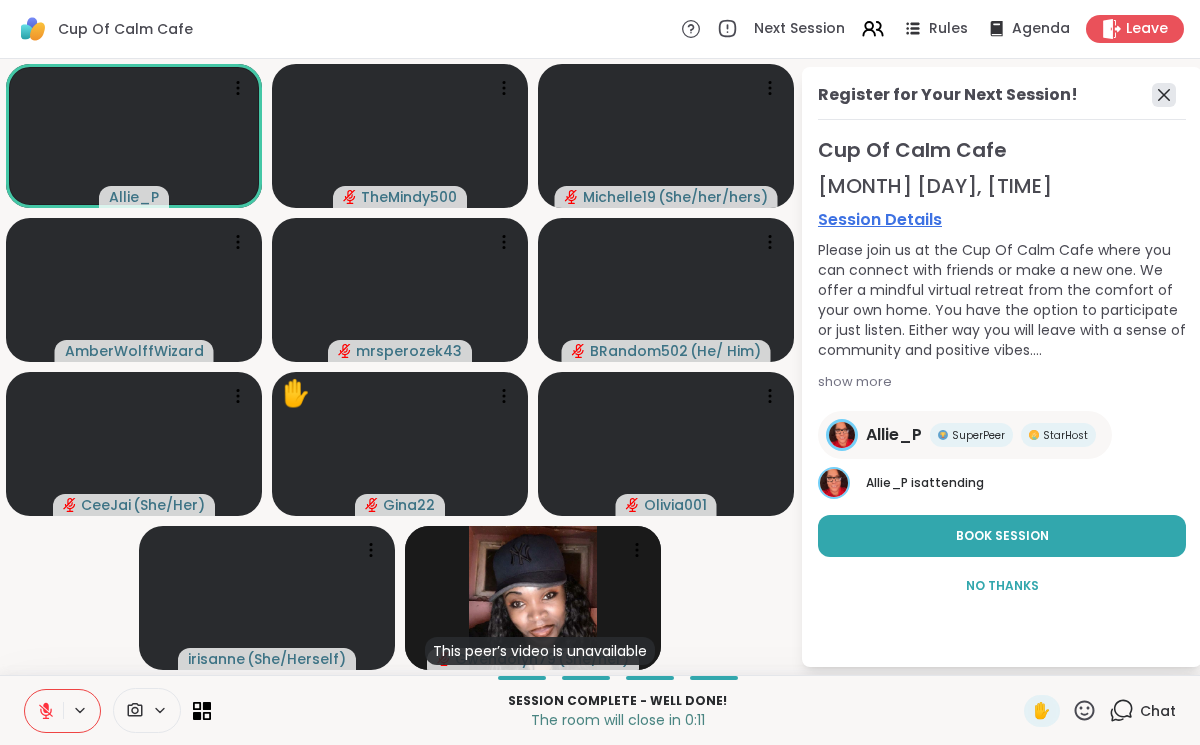 click 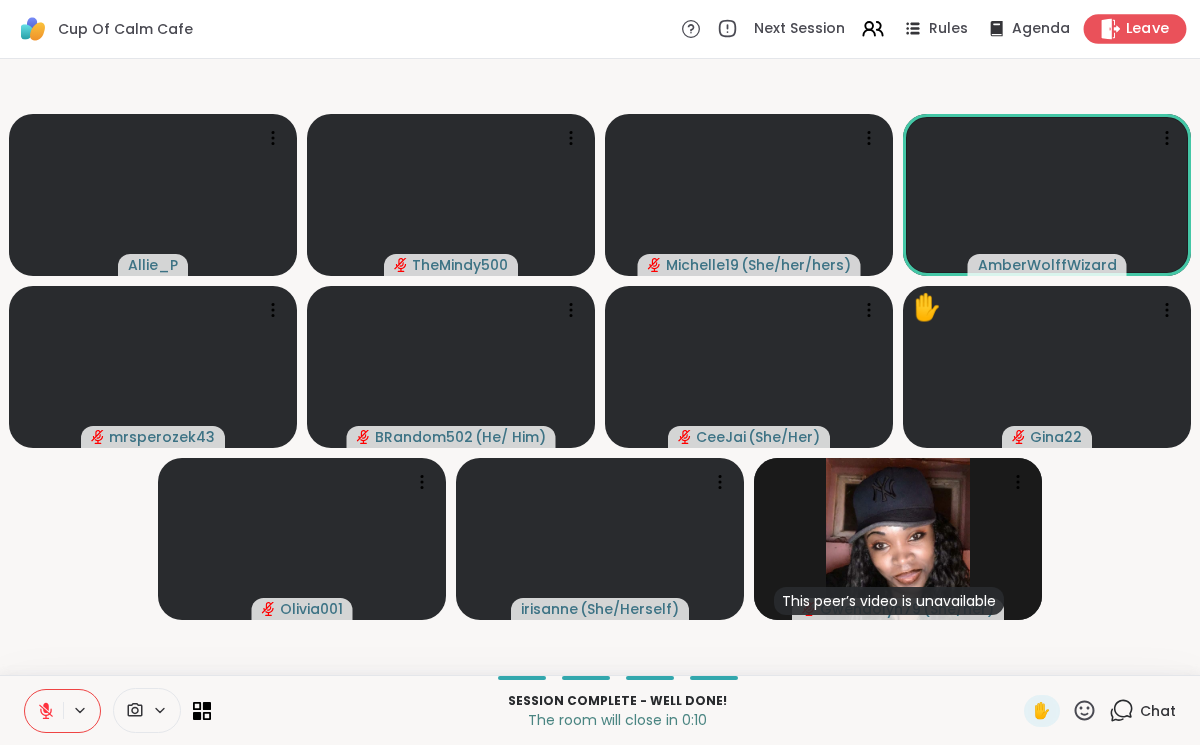 click on "Leave" at bounding box center [1148, 29] 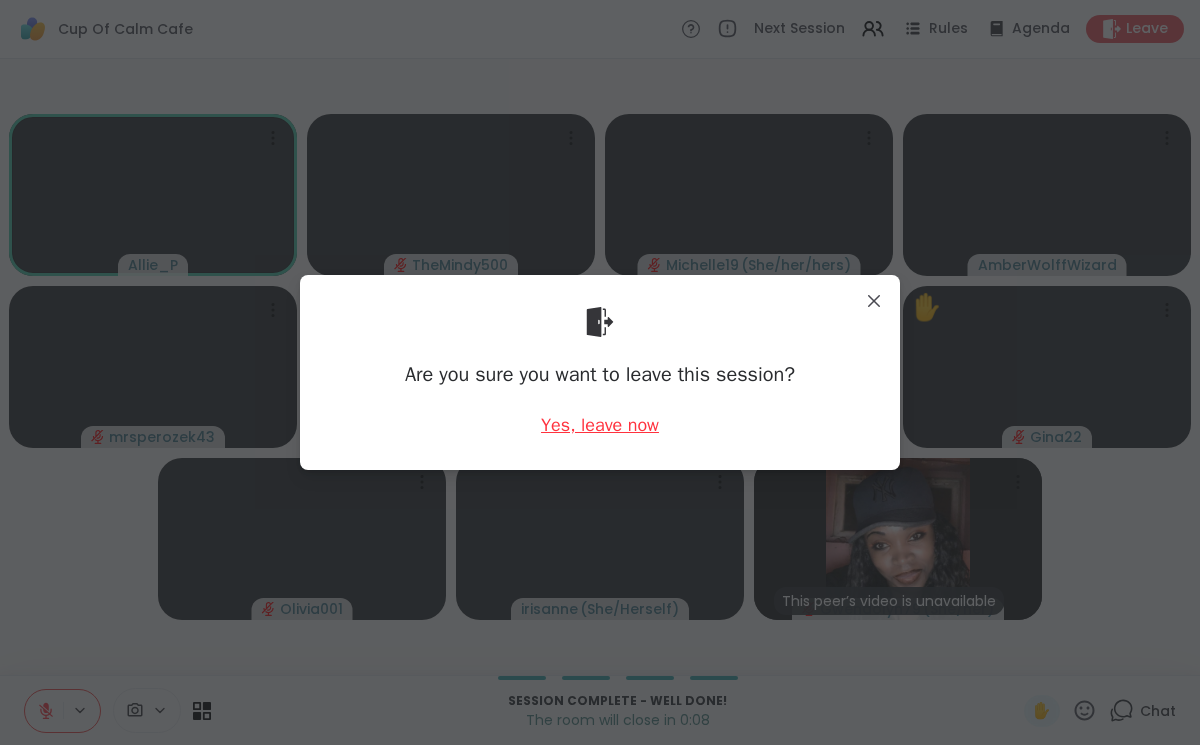 click on "Yes, leave now" at bounding box center (600, 425) 